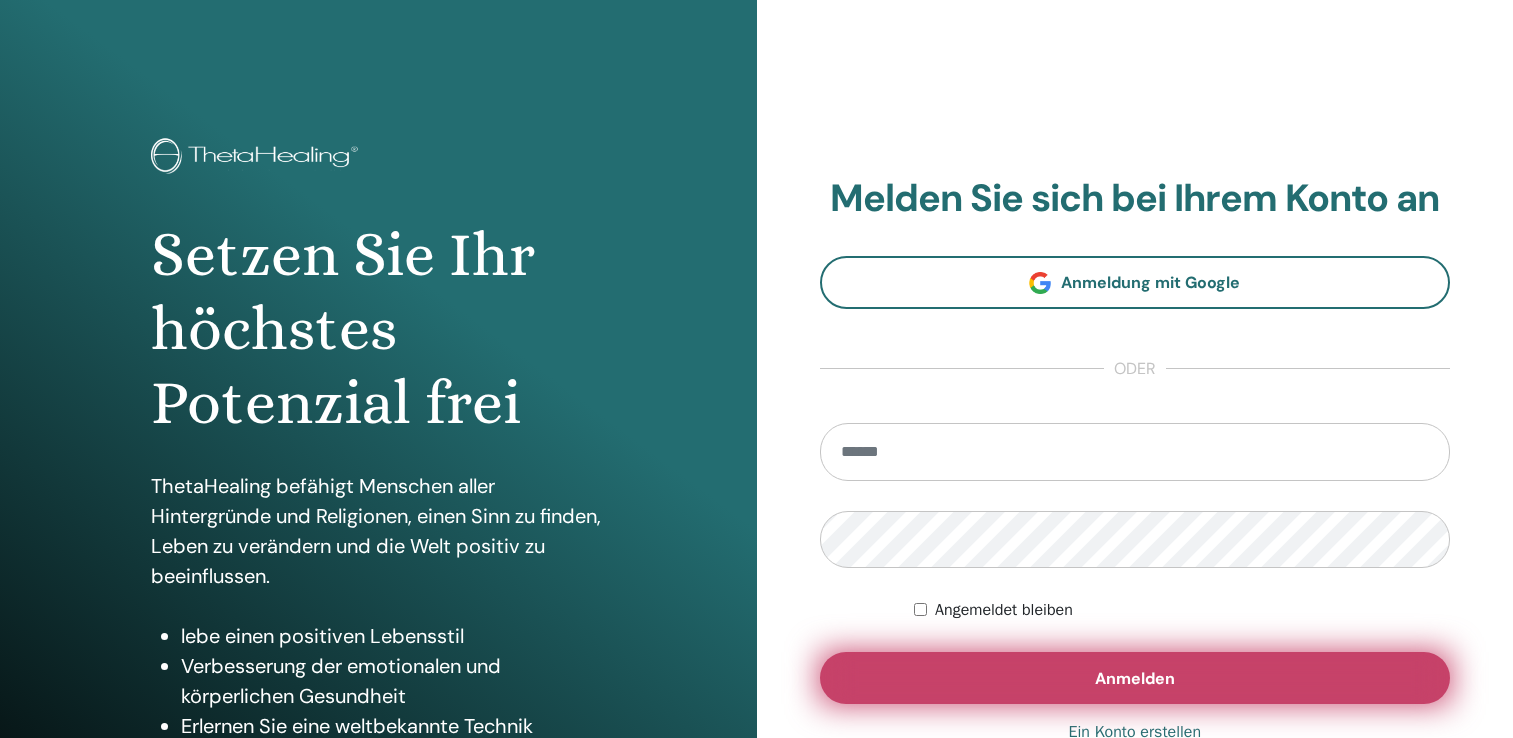 scroll, scrollTop: 0, scrollLeft: 0, axis: both 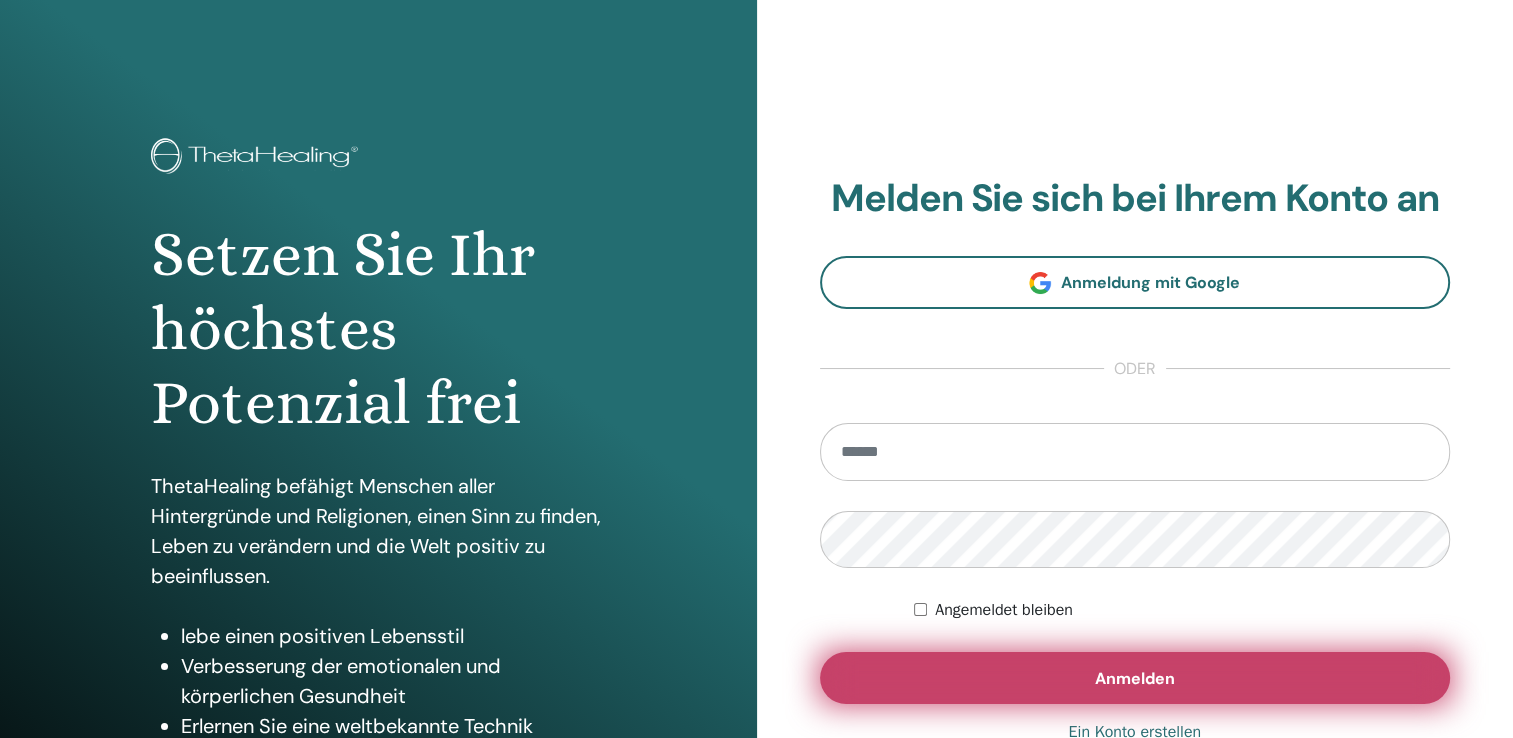 type on "**********" 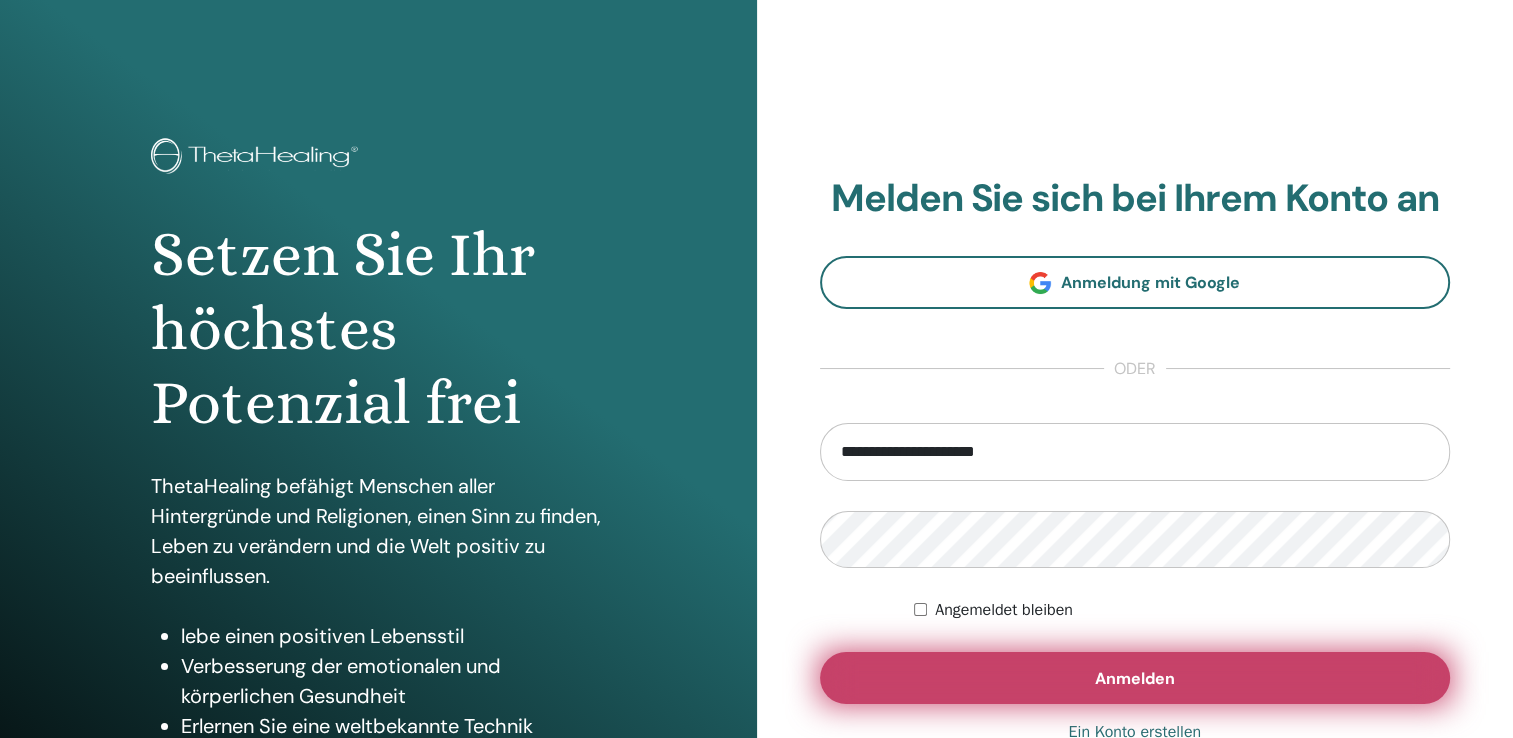 click on "Anmelden" at bounding box center [1135, 678] 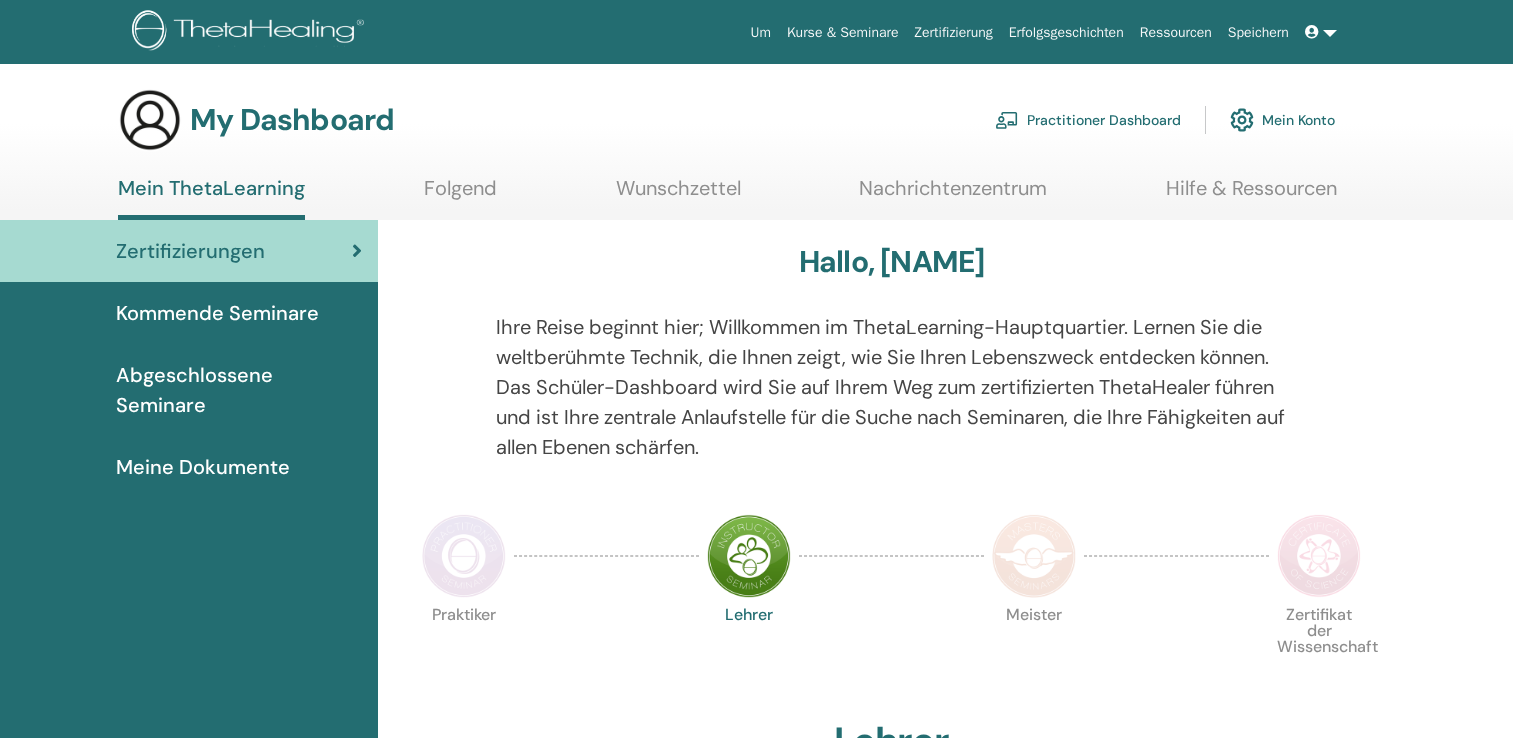 scroll, scrollTop: 0, scrollLeft: 0, axis: both 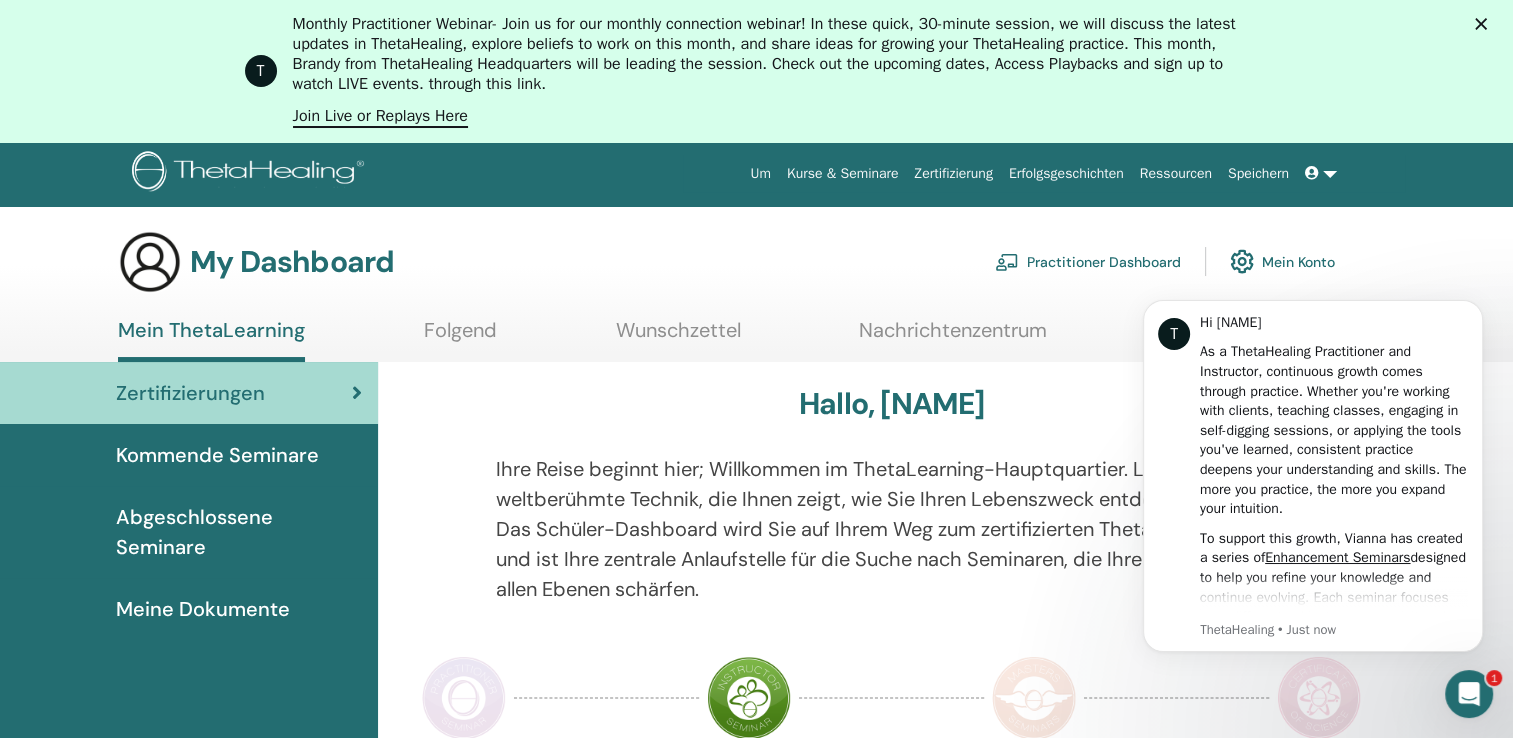 click on "Zertifizierung" at bounding box center (954, 173) 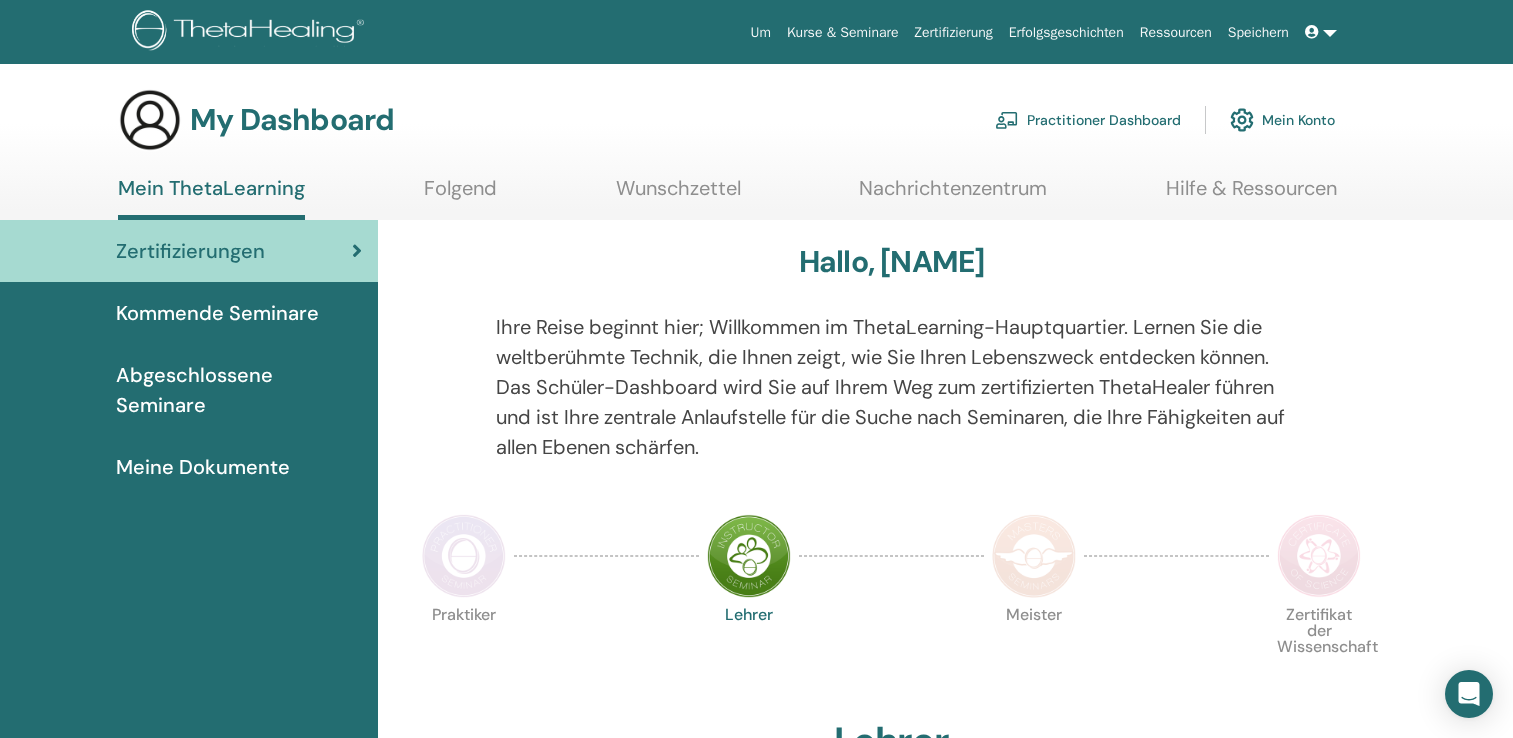 scroll, scrollTop: 0, scrollLeft: 0, axis: both 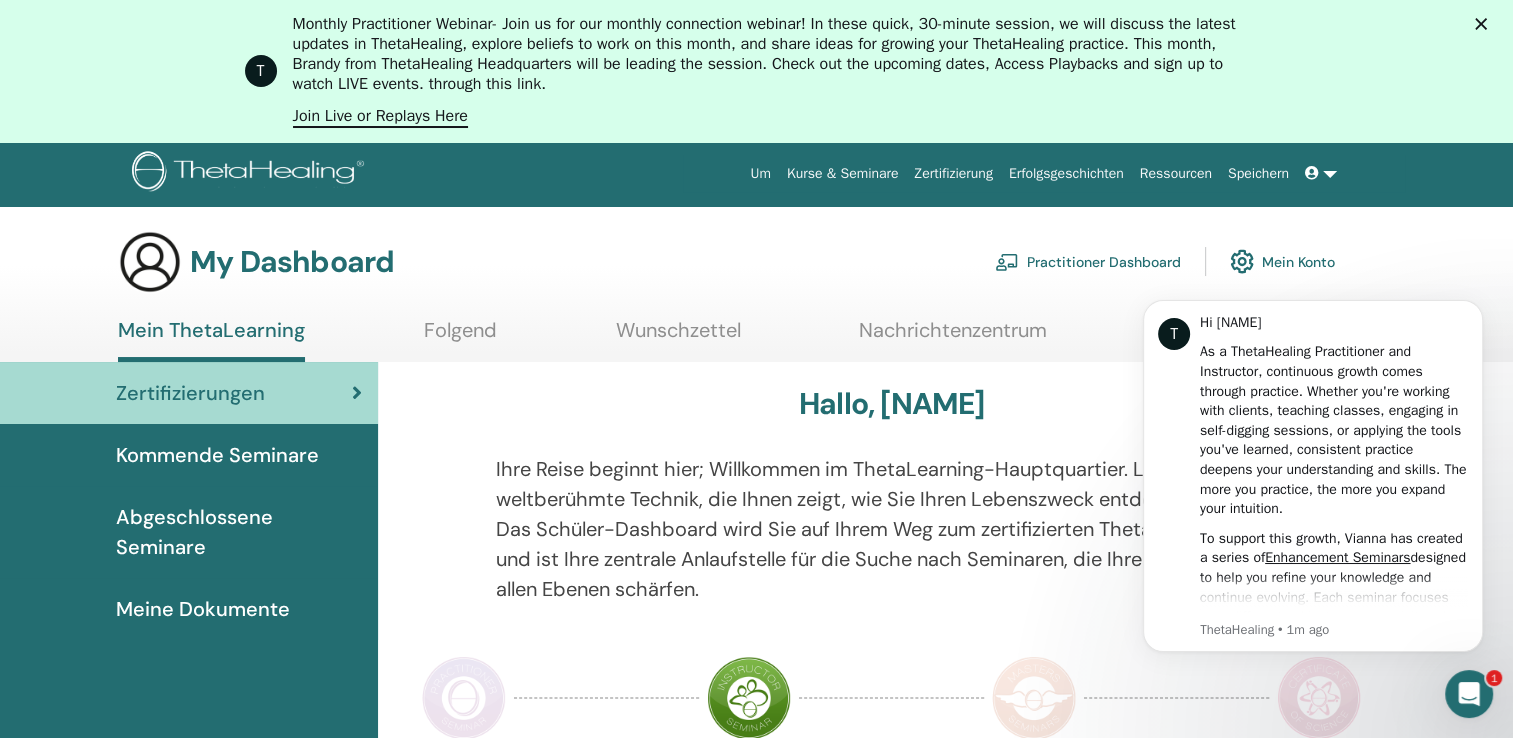click at bounding box center [1321, 173] 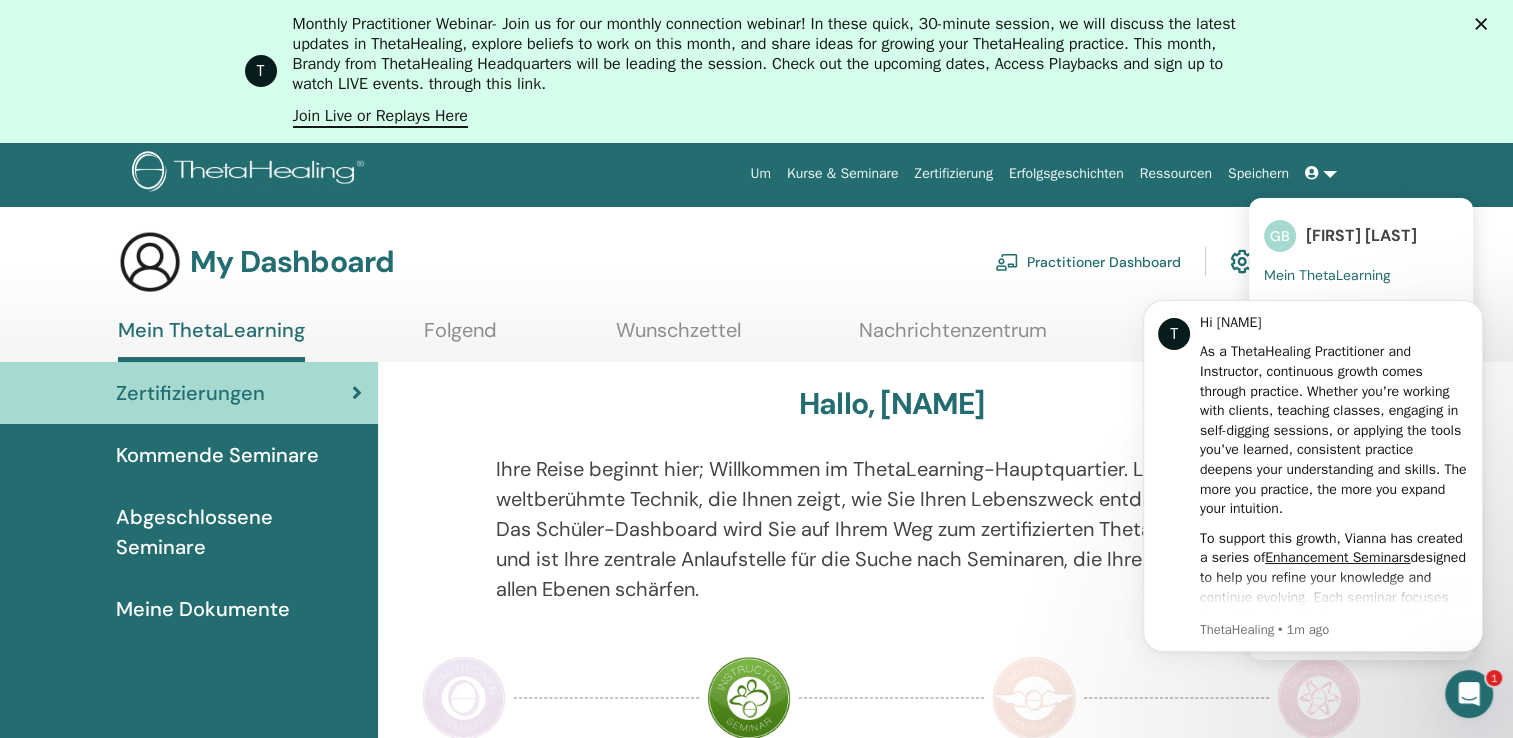 click on "My Dashboard
Practitioner Dashboard
Mein Konto" at bounding box center [726, 262] 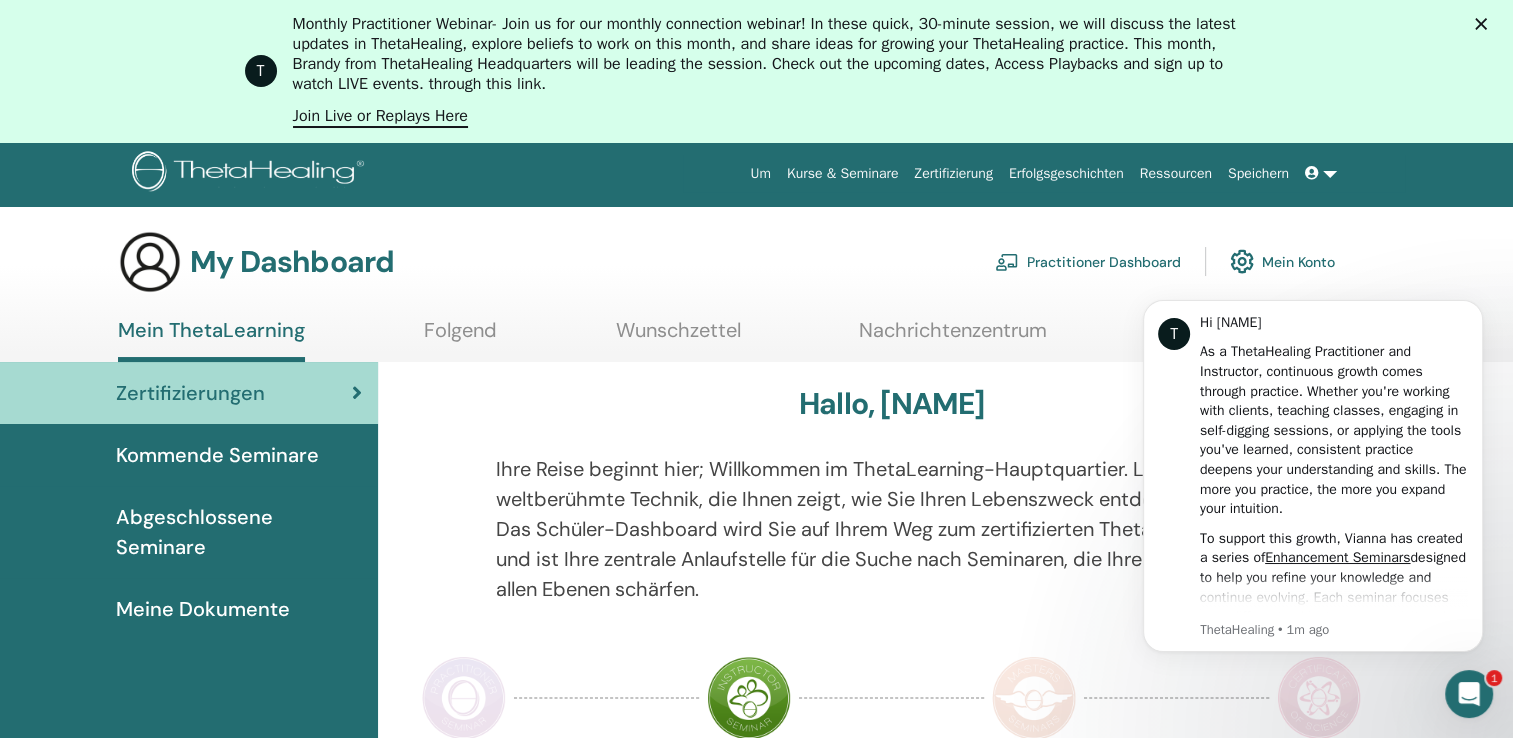 click on "Abgeschlossene Seminare" at bounding box center [239, 532] 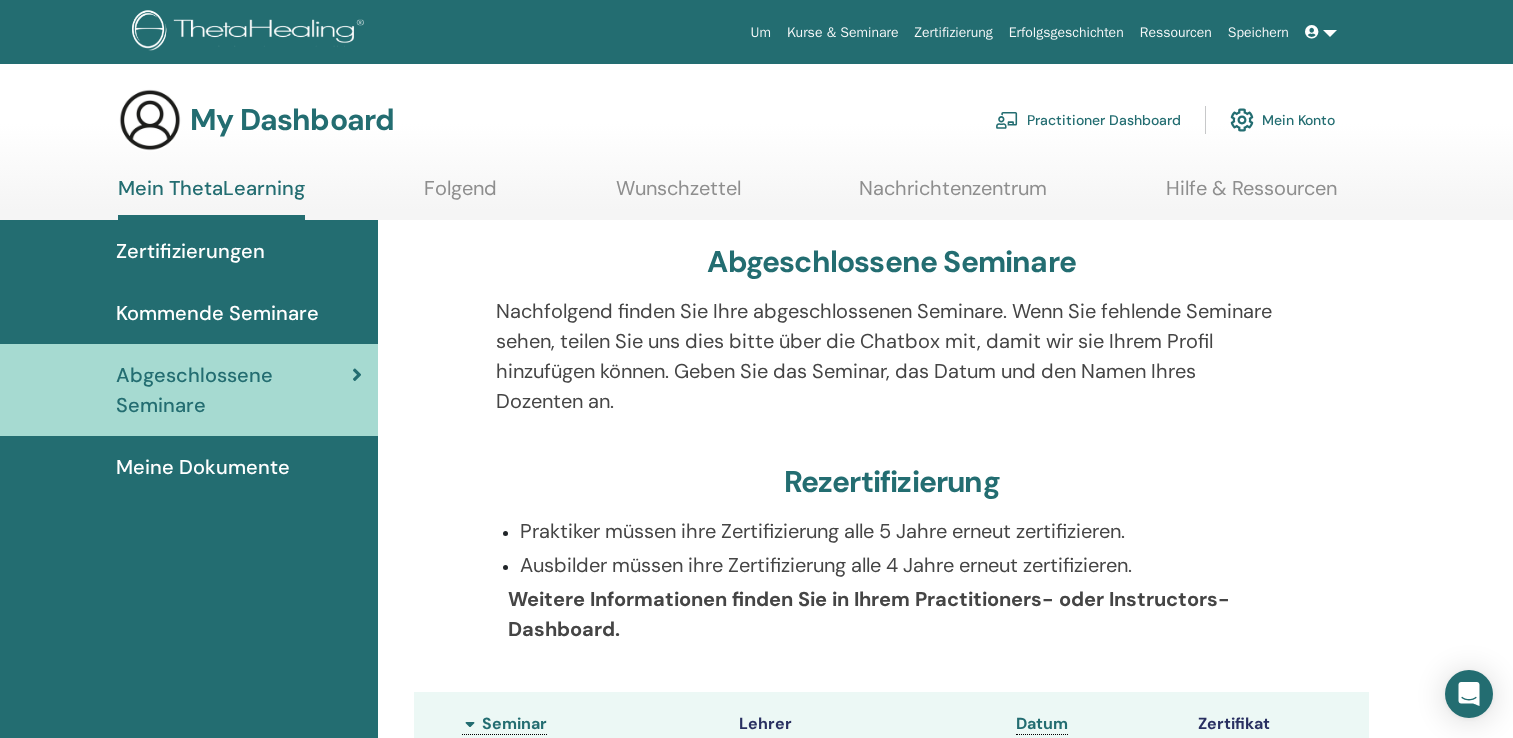 scroll, scrollTop: 0, scrollLeft: 0, axis: both 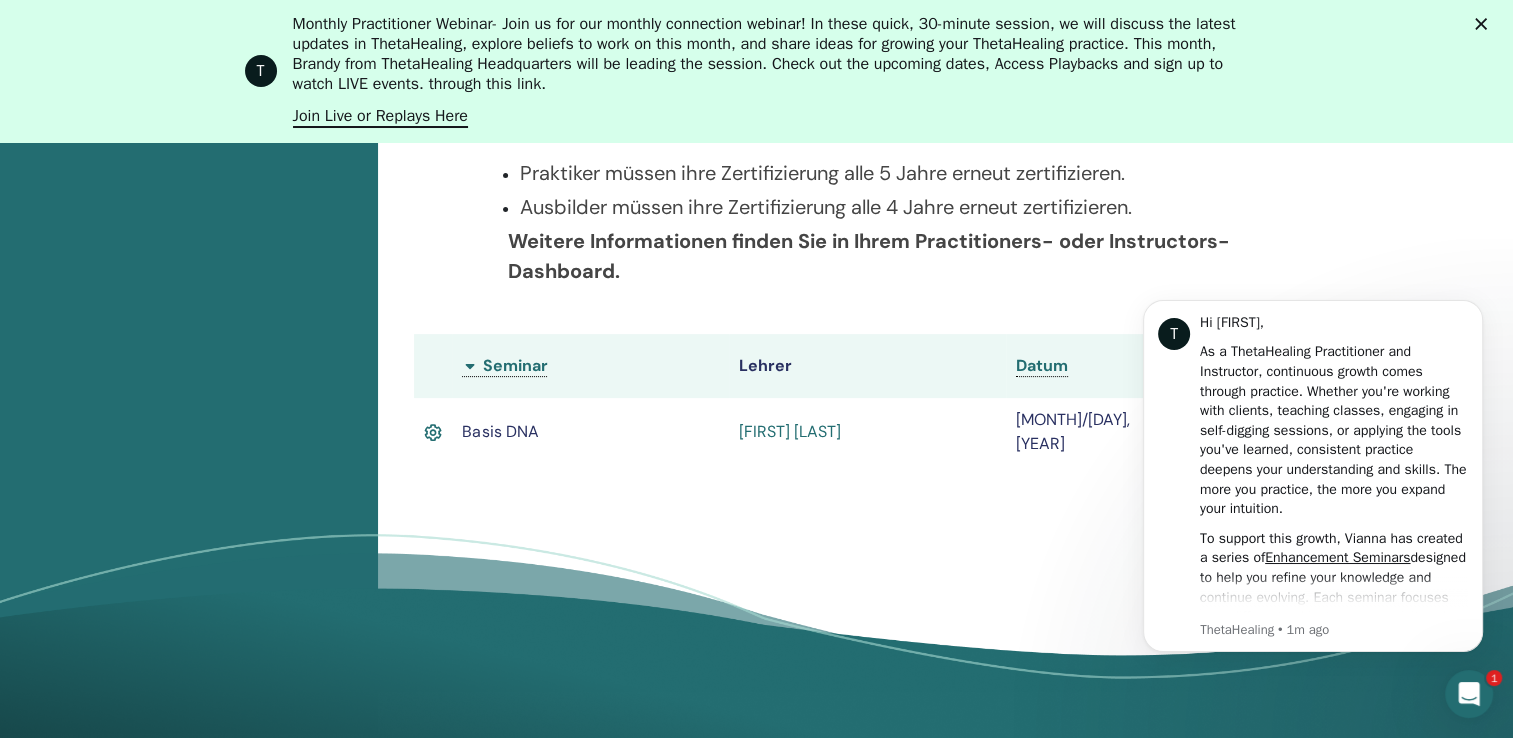 click at bounding box center [433, 433] 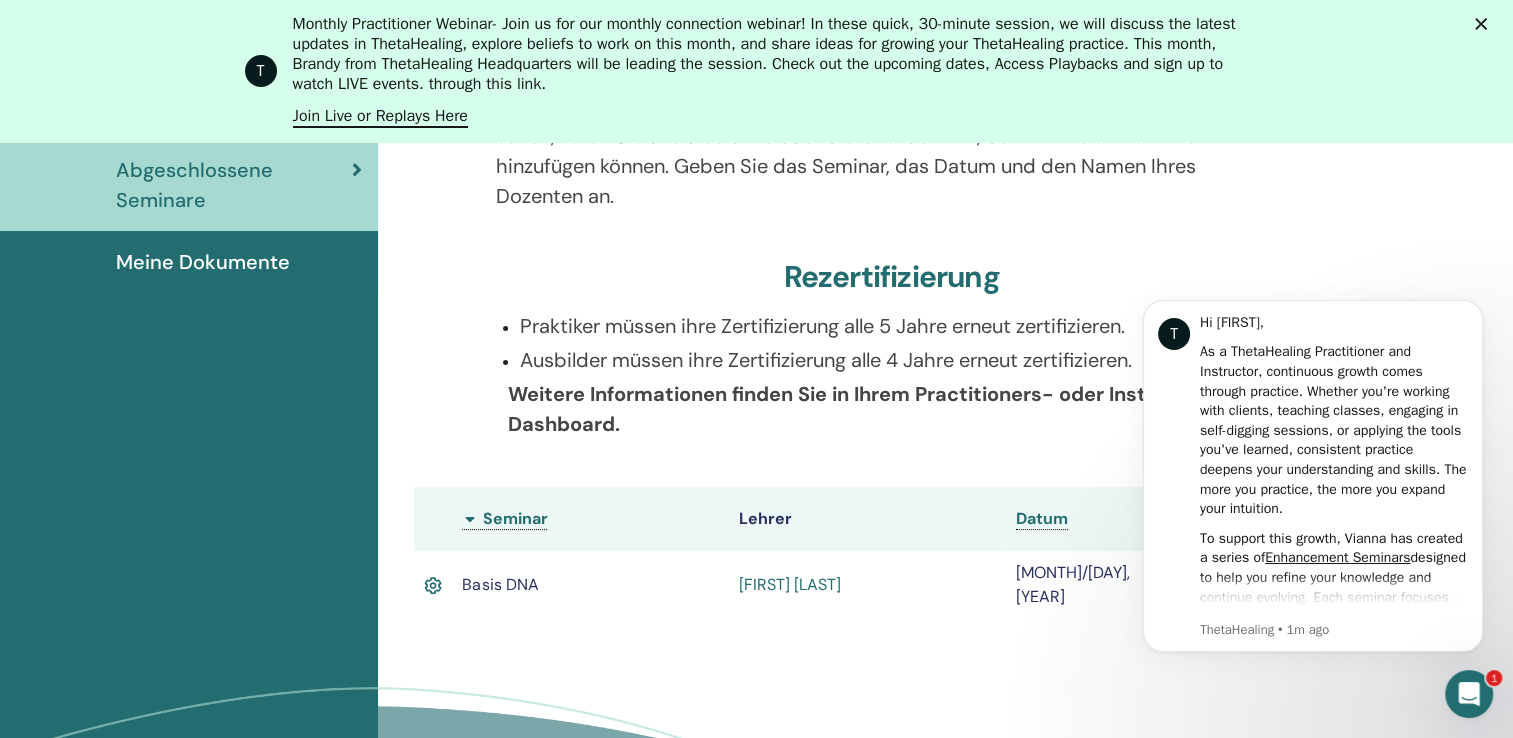 scroll, scrollTop: 352, scrollLeft: 0, axis: vertical 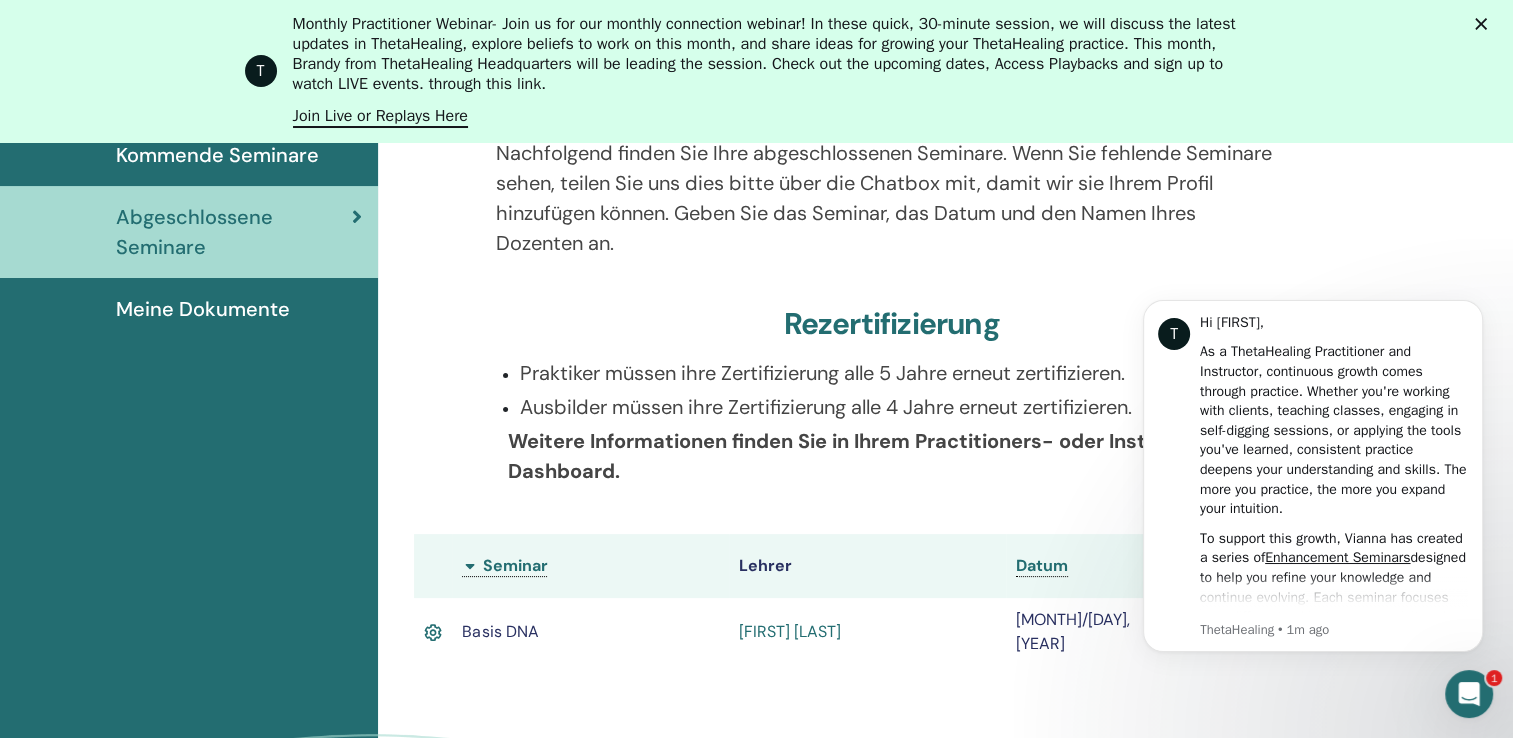 click on "Meine Dokumente" at bounding box center (203, 309) 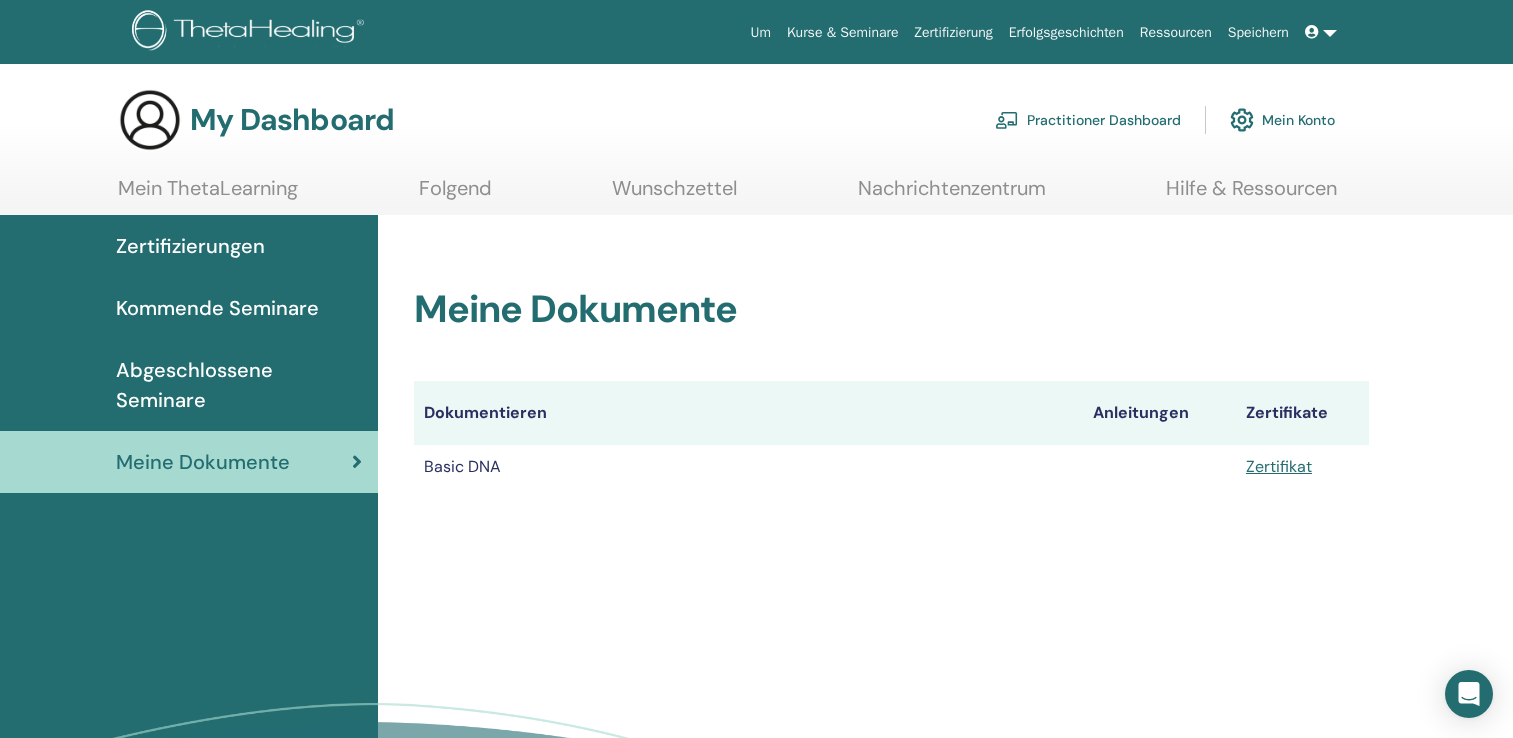 scroll, scrollTop: 0, scrollLeft: 0, axis: both 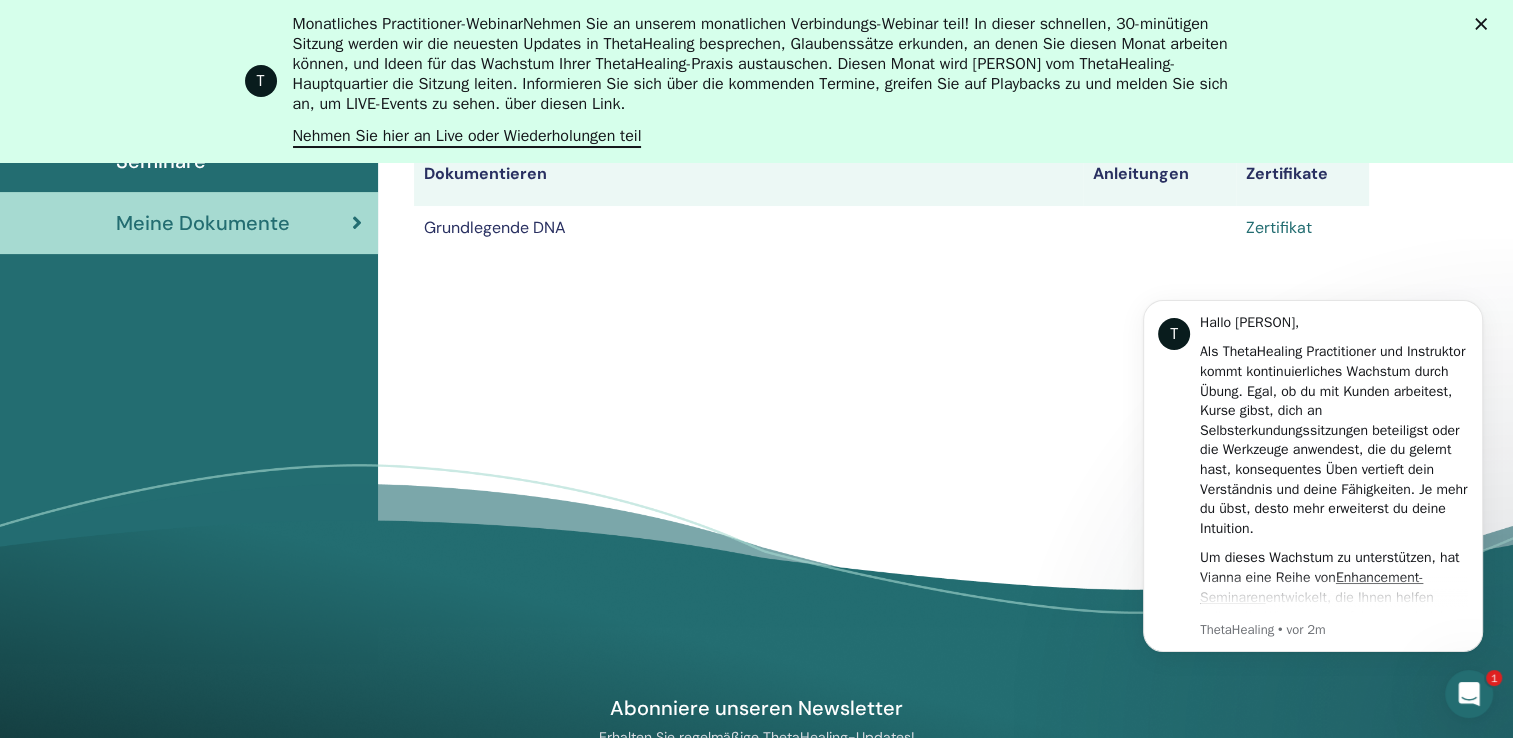 click on "Zertifikat" at bounding box center (1279, 227) 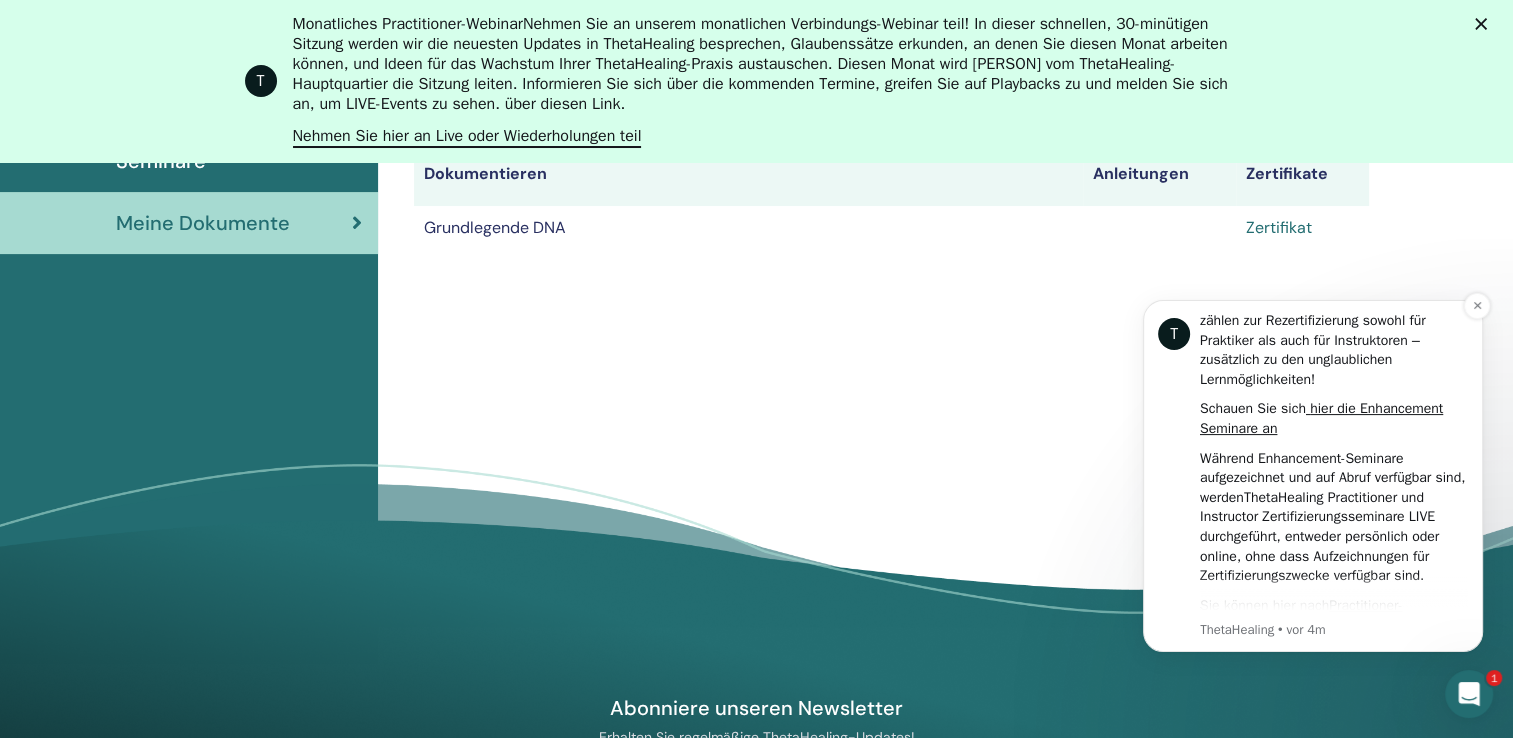 scroll, scrollTop: 700, scrollLeft: 0, axis: vertical 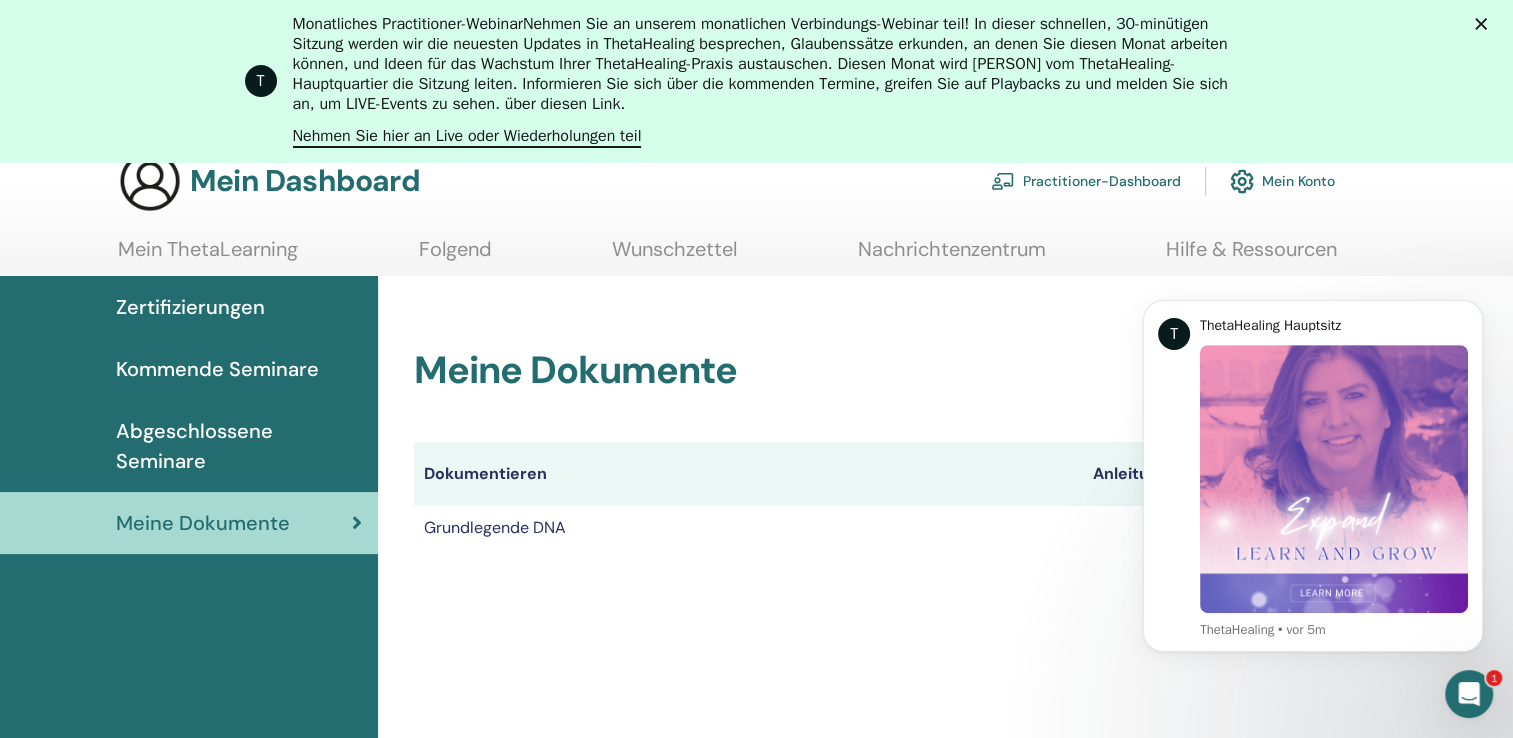 click on "Kommende Seminare" at bounding box center (217, 369) 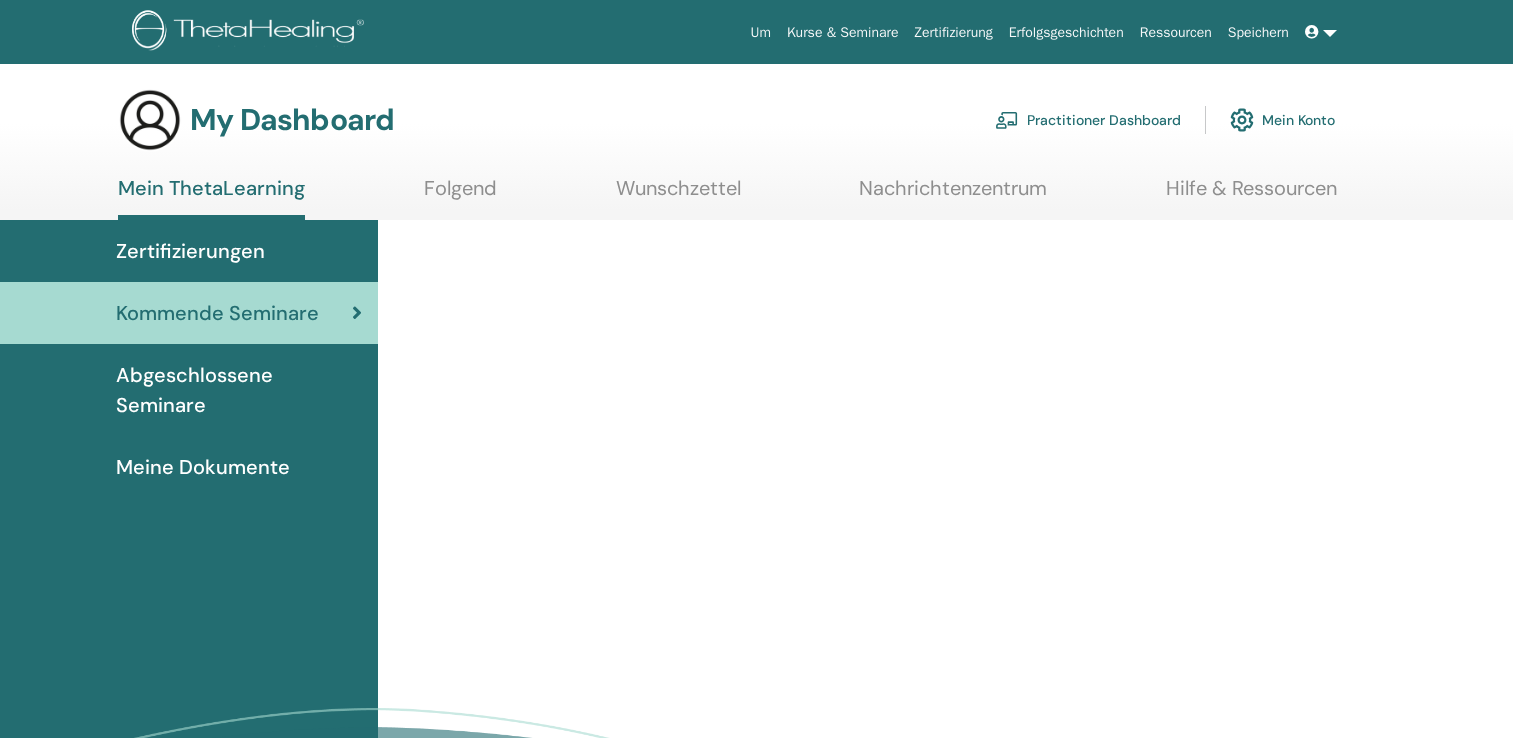 scroll, scrollTop: 0, scrollLeft: 0, axis: both 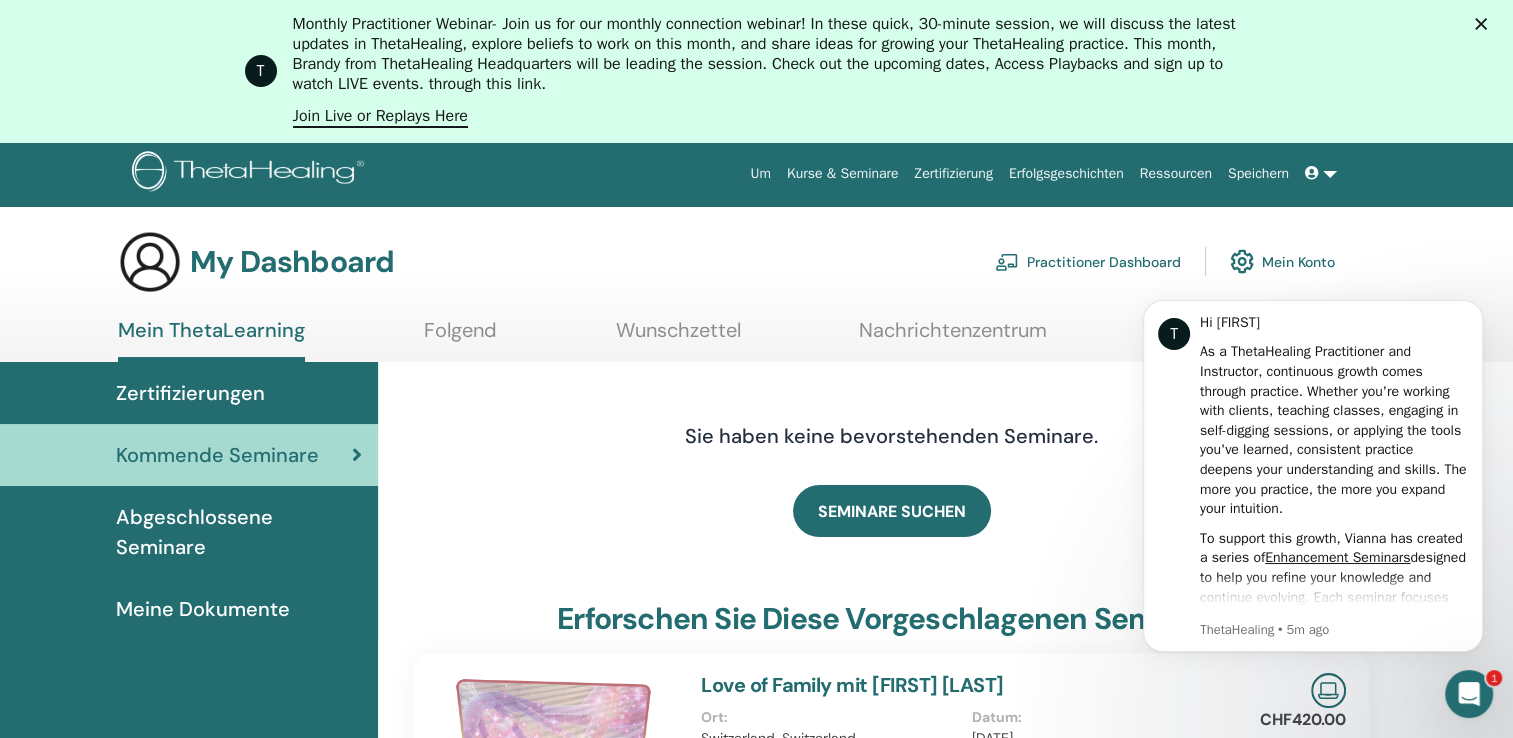 click at bounding box center (1321, 173) 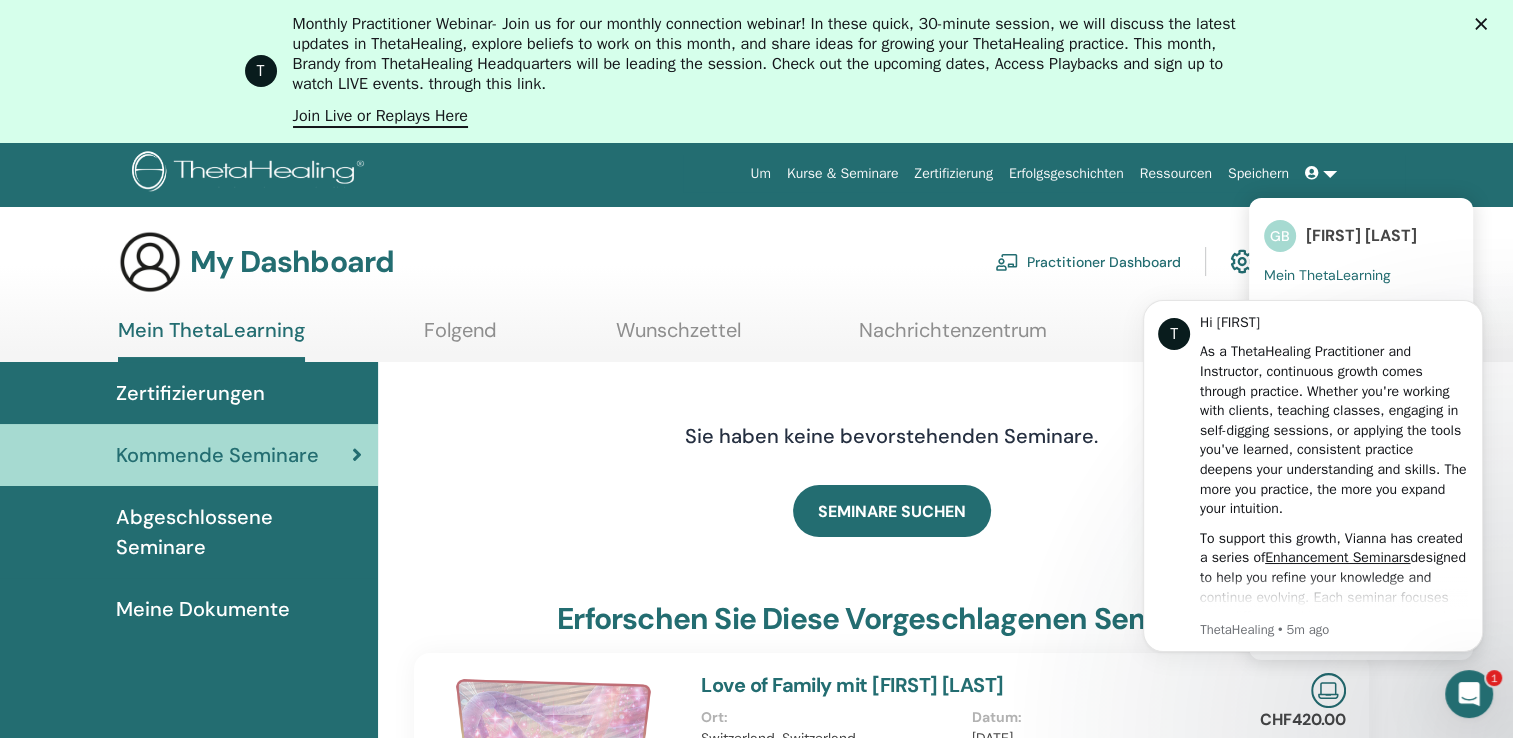 click at bounding box center [1321, 173] 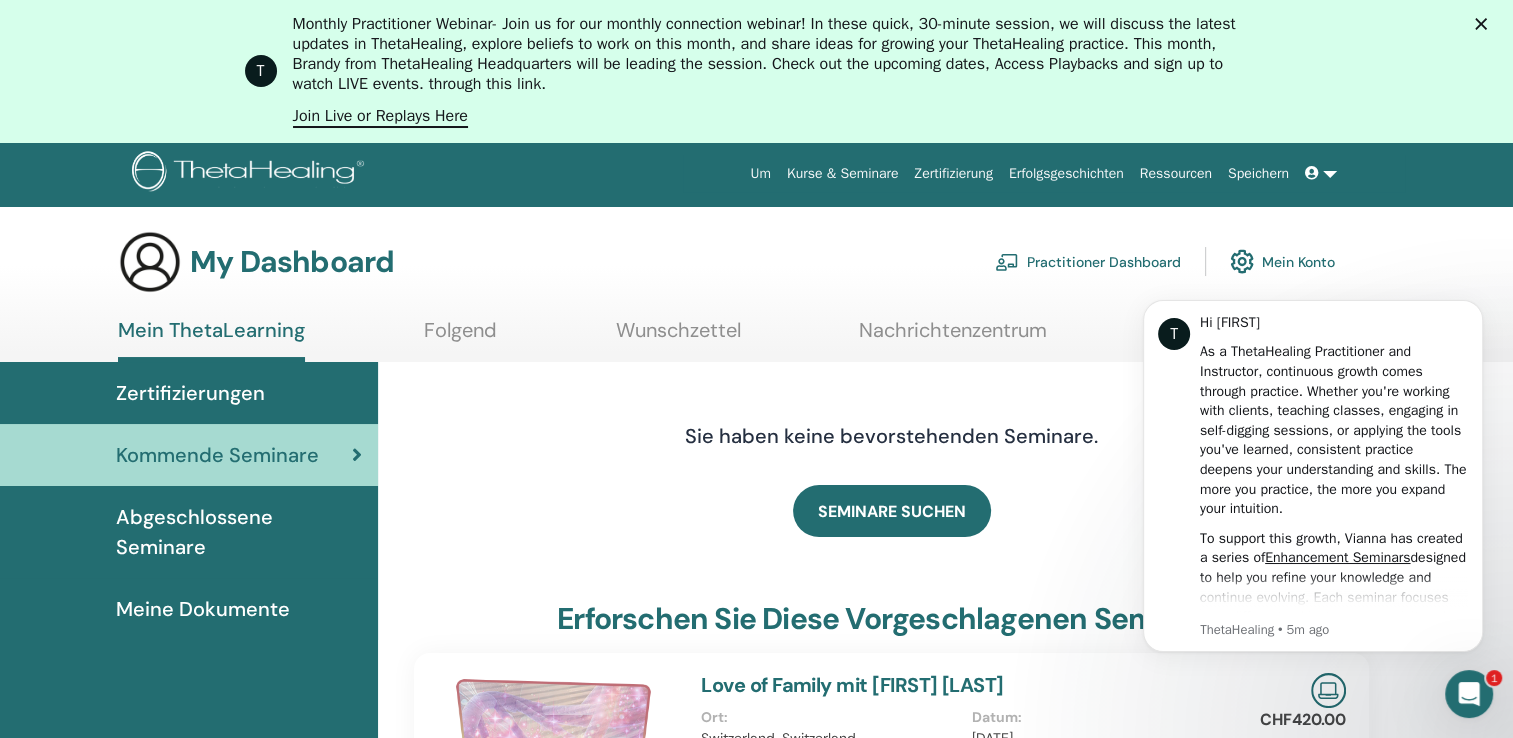 scroll, scrollTop: 100, scrollLeft: 0, axis: vertical 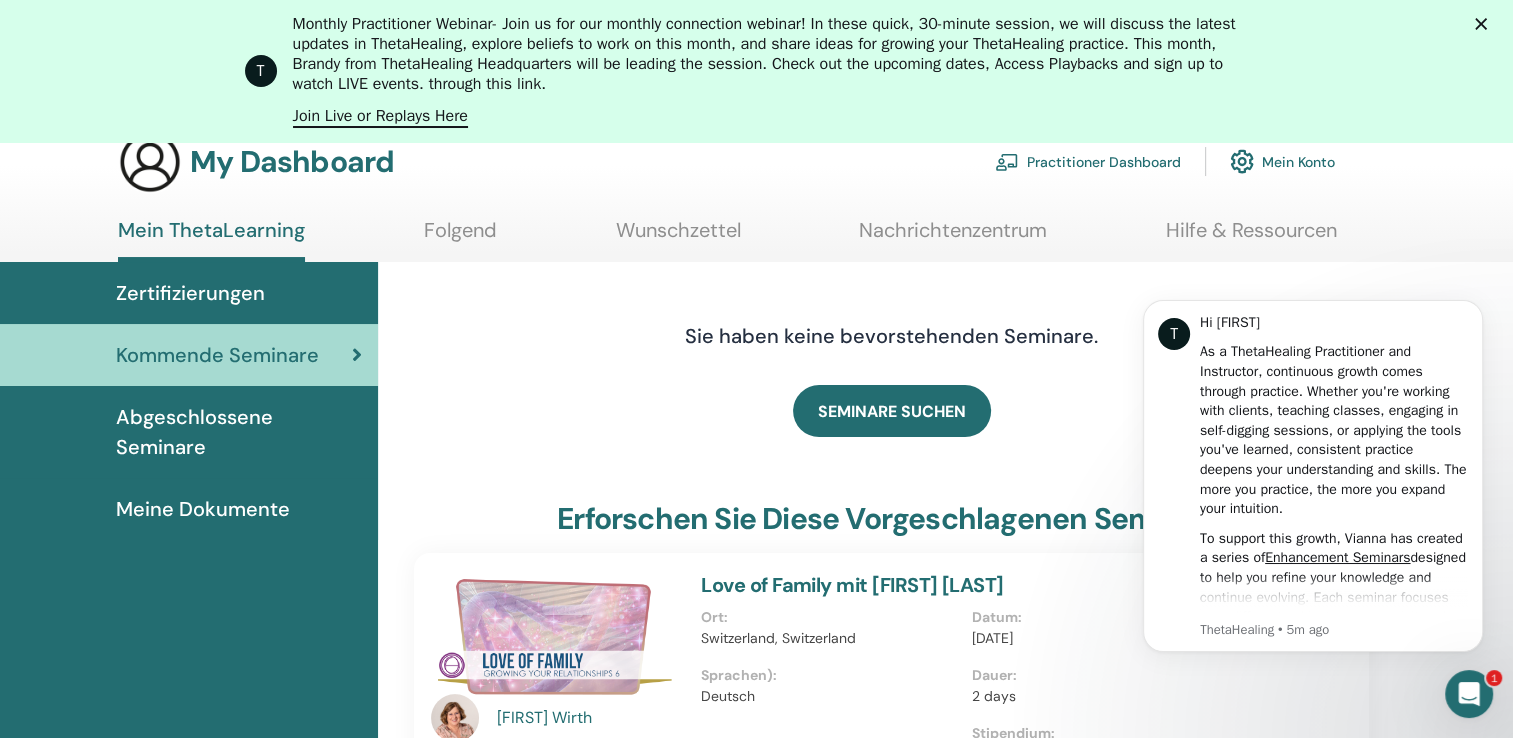 click on "Hilfe & Ressourcen" at bounding box center (1251, 237) 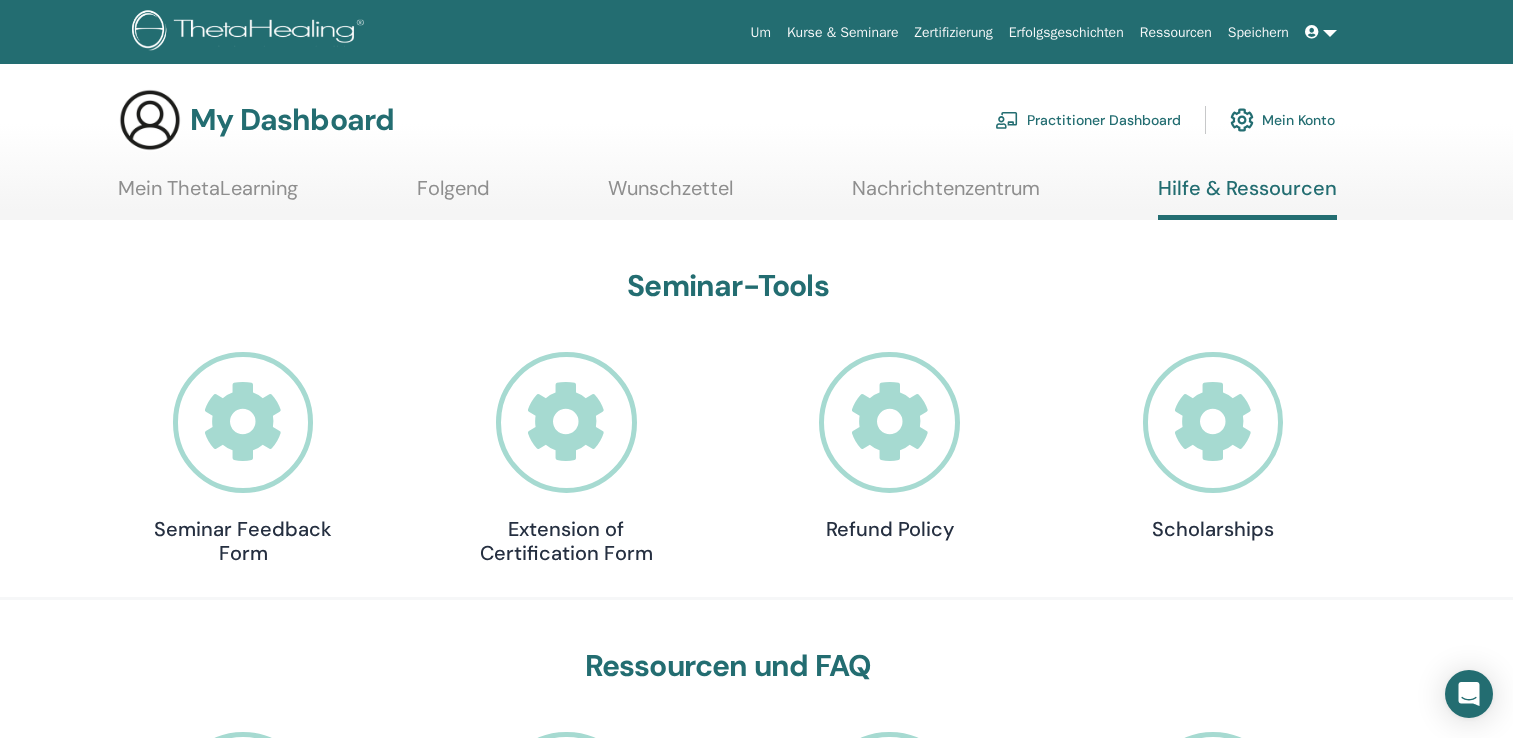 scroll, scrollTop: 0, scrollLeft: 0, axis: both 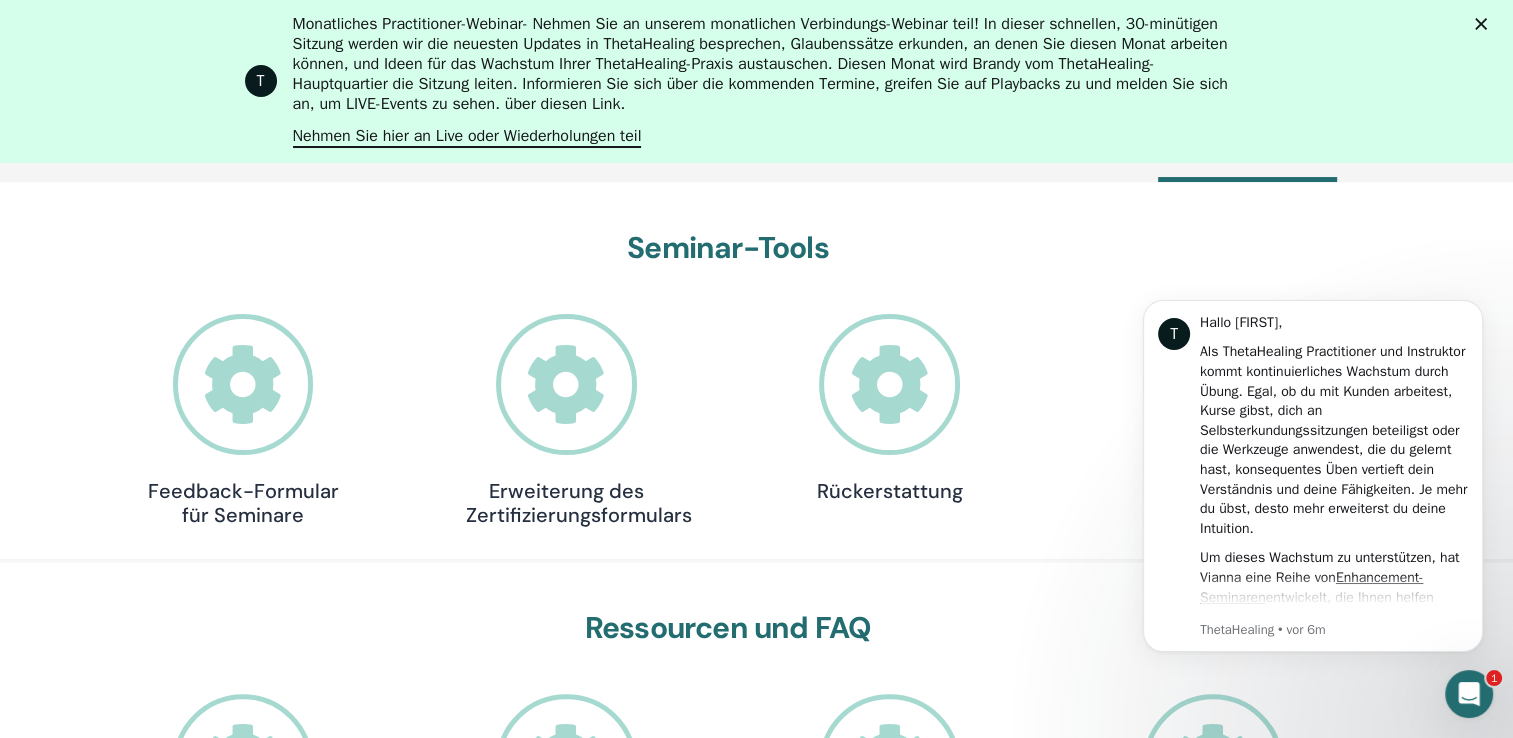 click at bounding box center (243, 384) 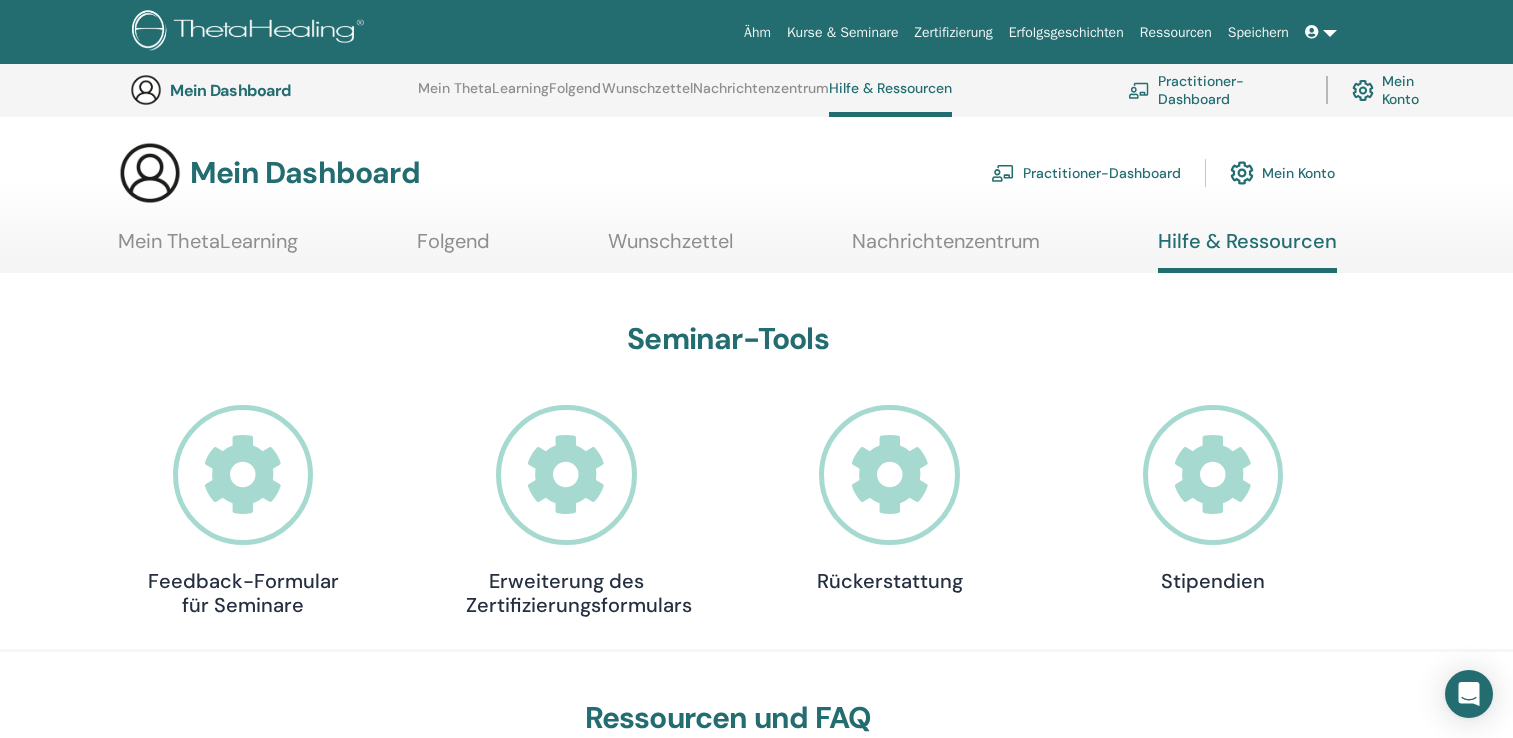 scroll, scrollTop: 252, scrollLeft: 0, axis: vertical 